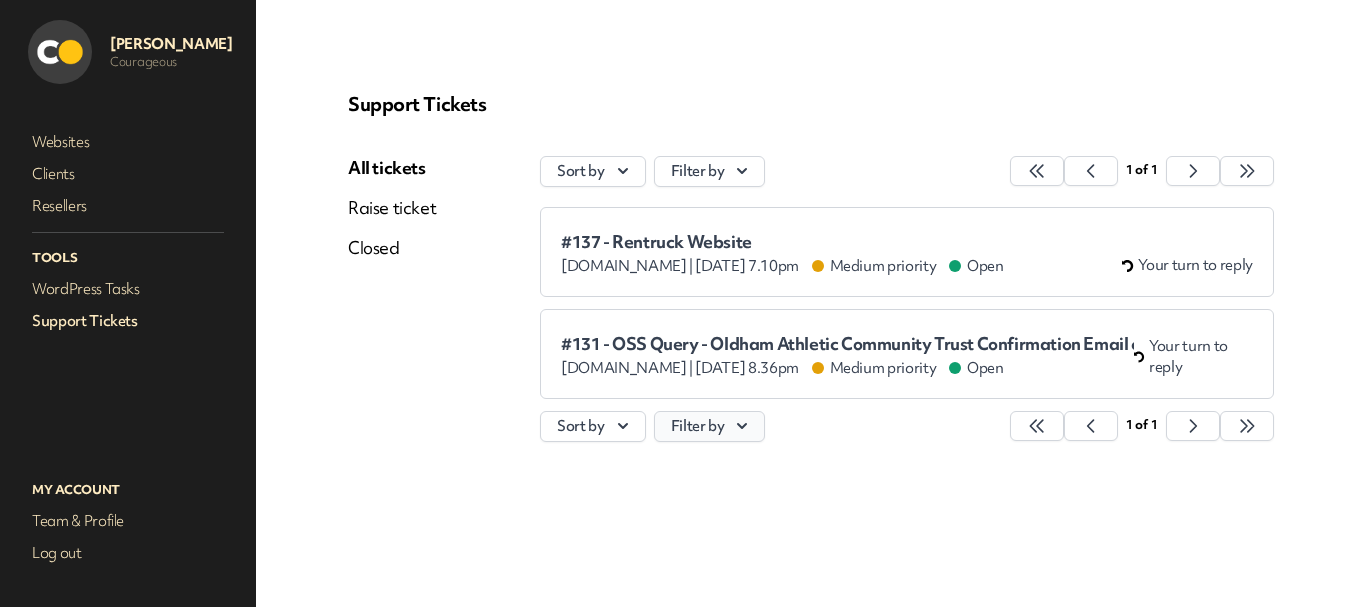 scroll, scrollTop: 0, scrollLeft: 0, axis: both 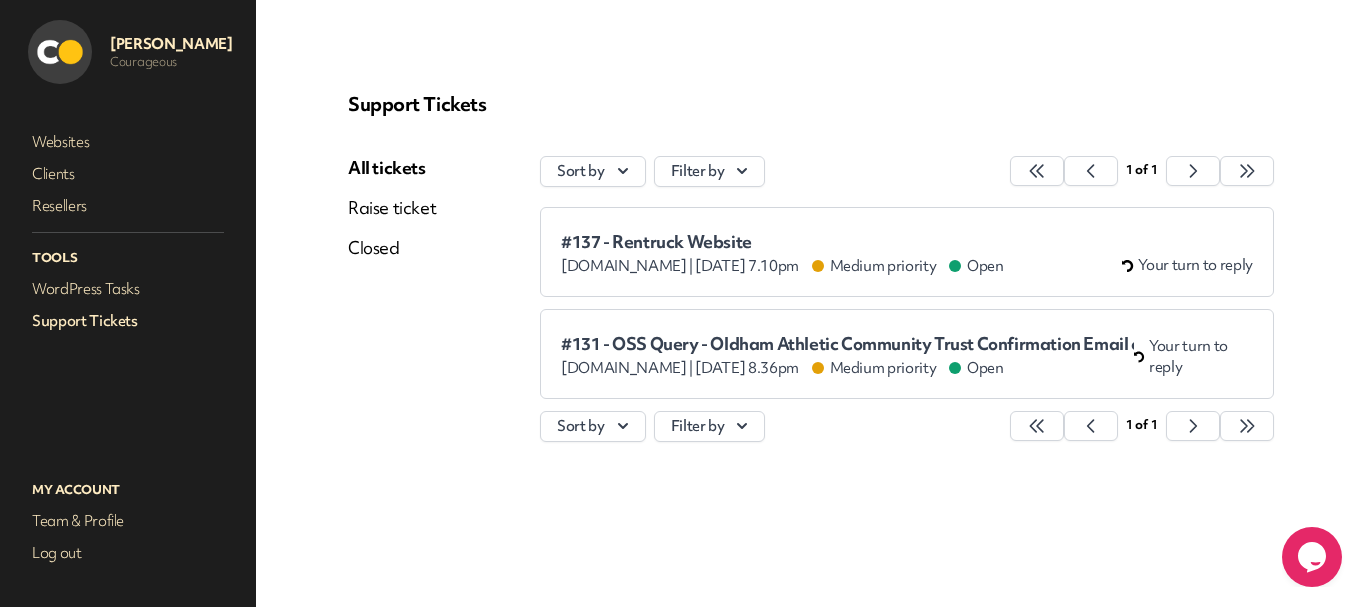 click on "#137 - Rentruck Website" at bounding box center [782, 242] 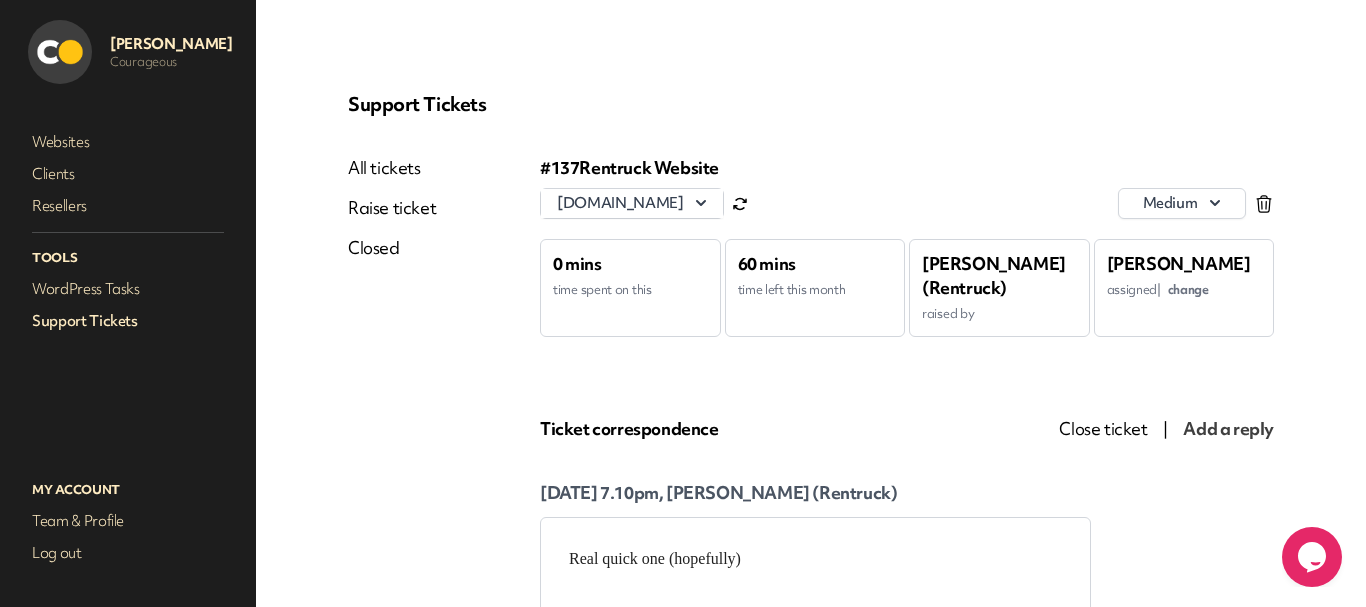 scroll, scrollTop: 0, scrollLeft: 0, axis: both 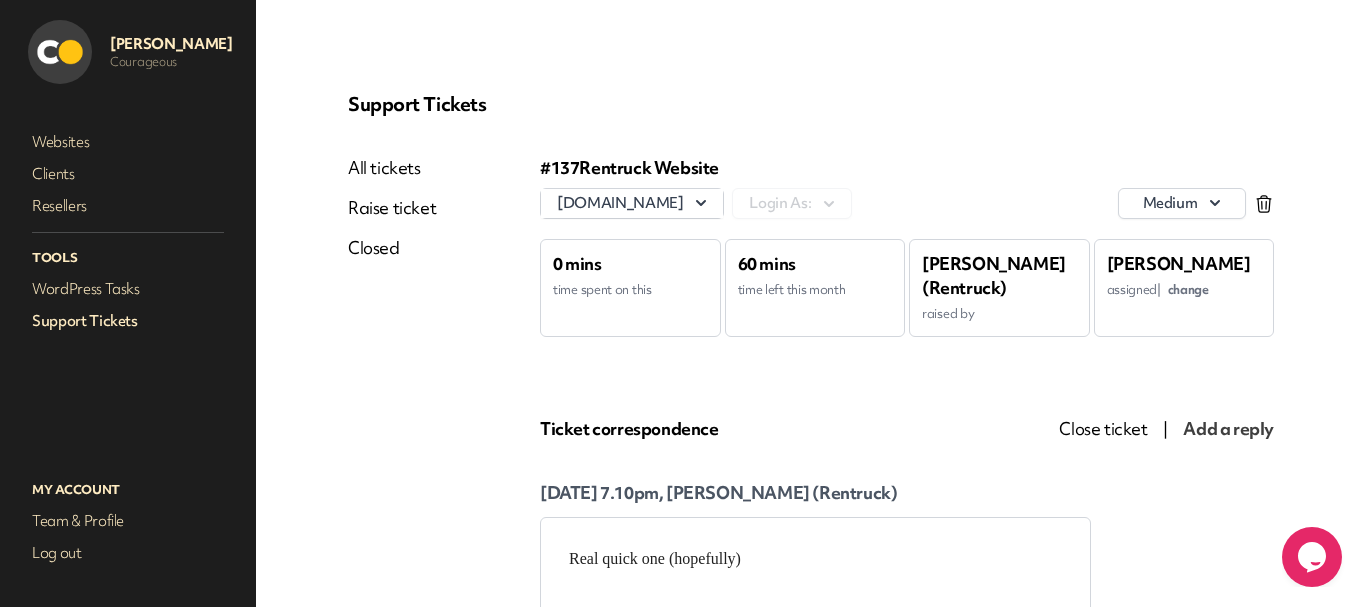 click on "change" at bounding box center [1188, 289] 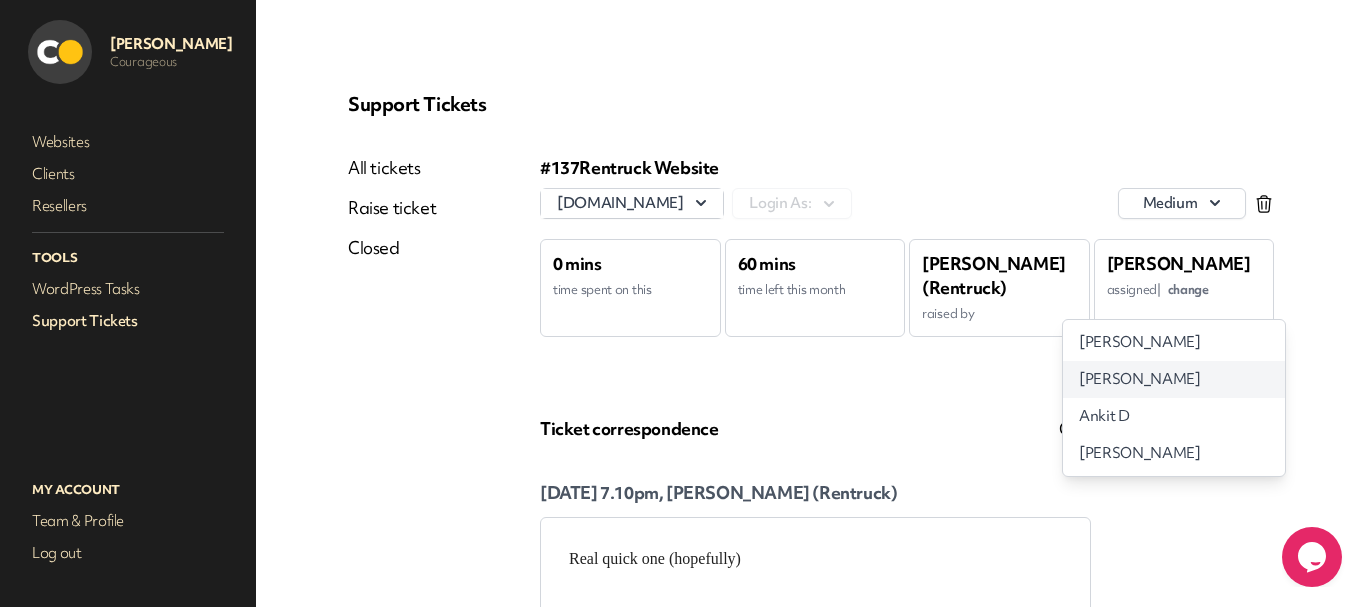 click on "[PERSON_NAME]" at bounding box center (1139, 379) 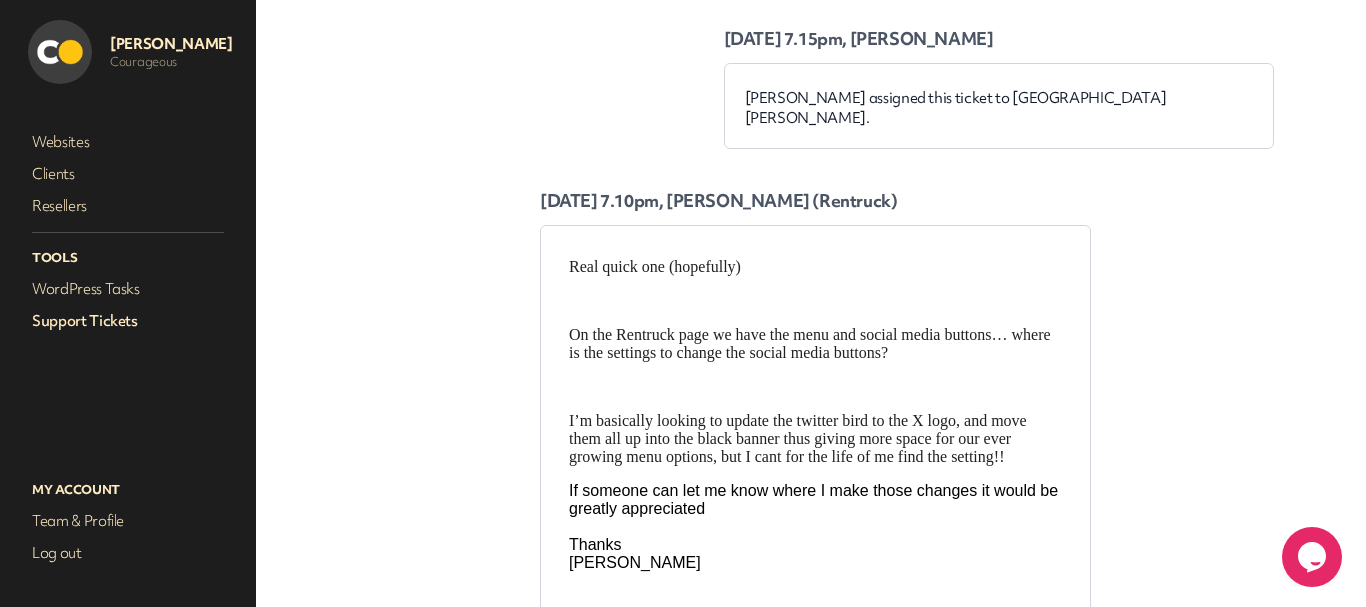 scroll, scrollTop: 300, scrollLeft: 0, axis: vertical 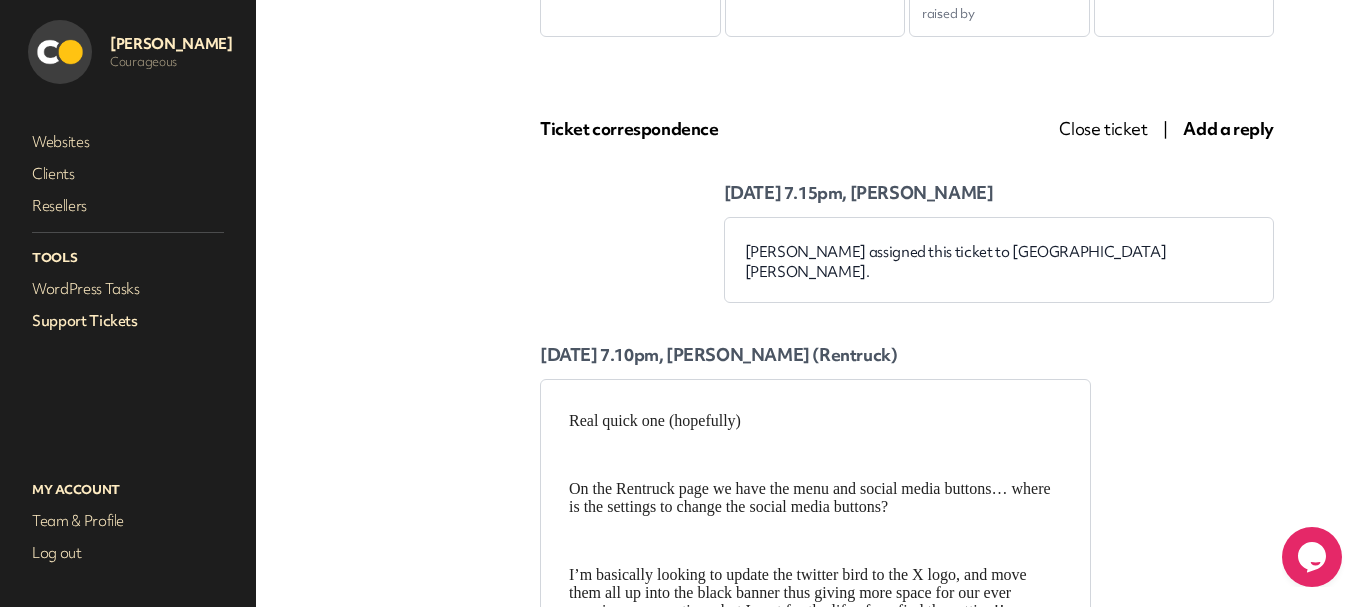 click on "Support Tickets" at bounding box center (128, 321) 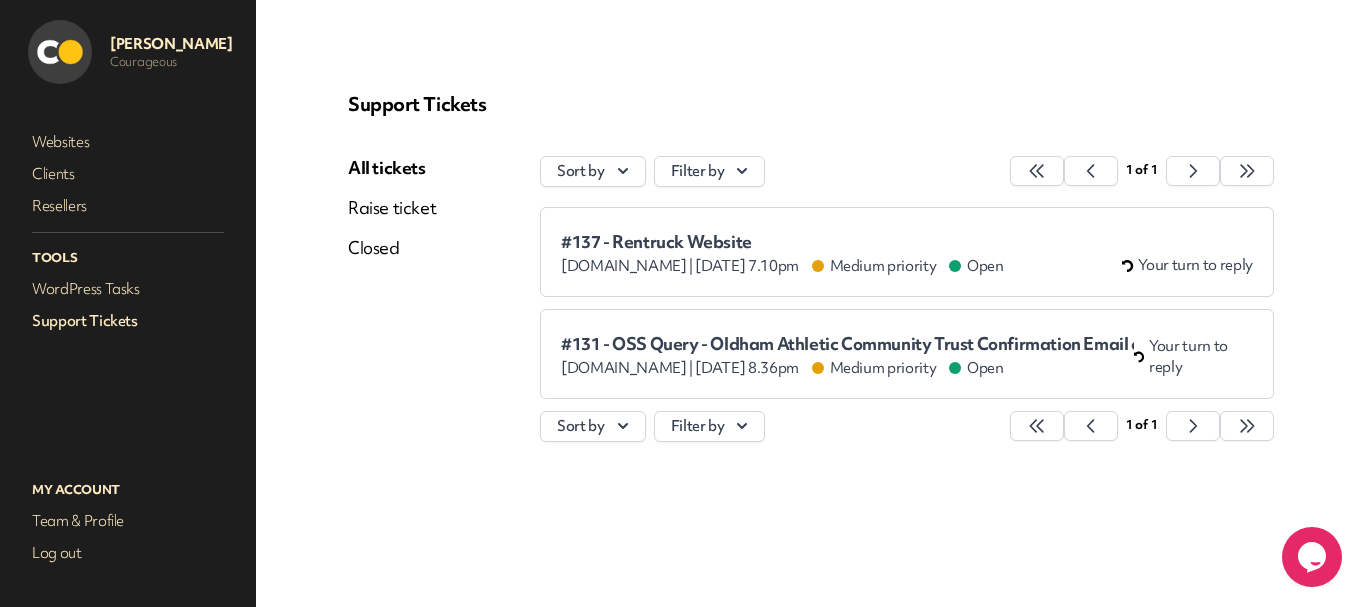 click on "#137 - Rentruck Website" at bounding box center [782, 242] 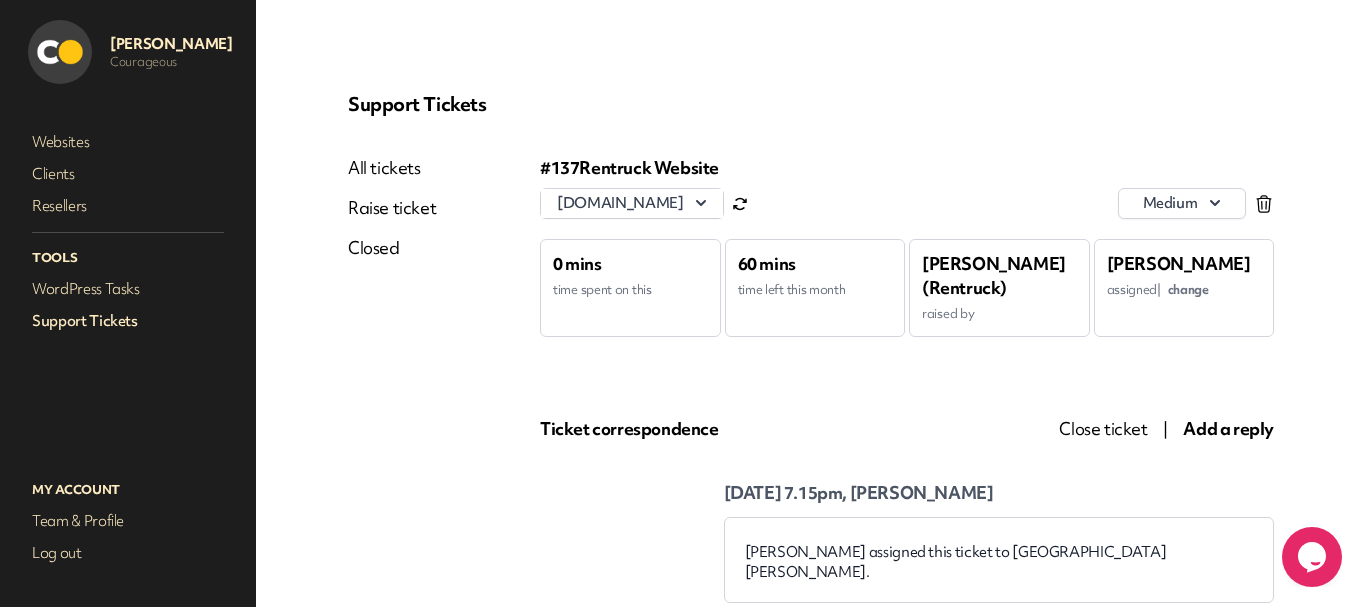 scroll, scrollTop: 0, scrollLeft: 0, axis: both 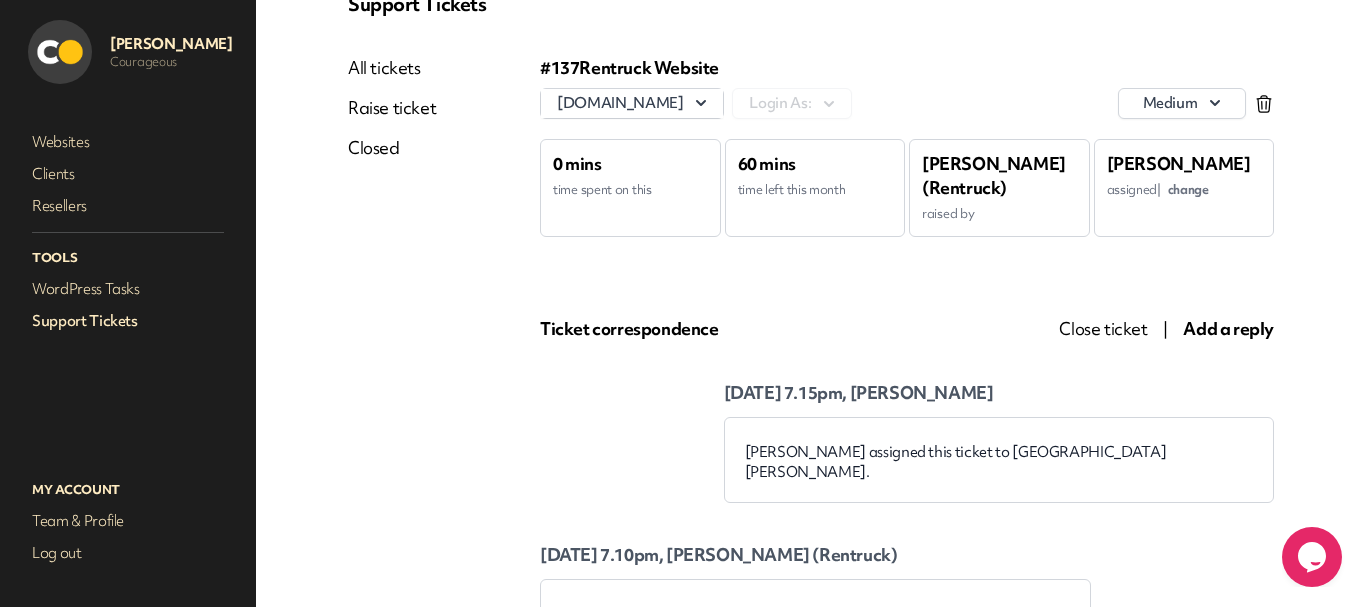 click on "Add a reply" at bounding box center [1228, 328] 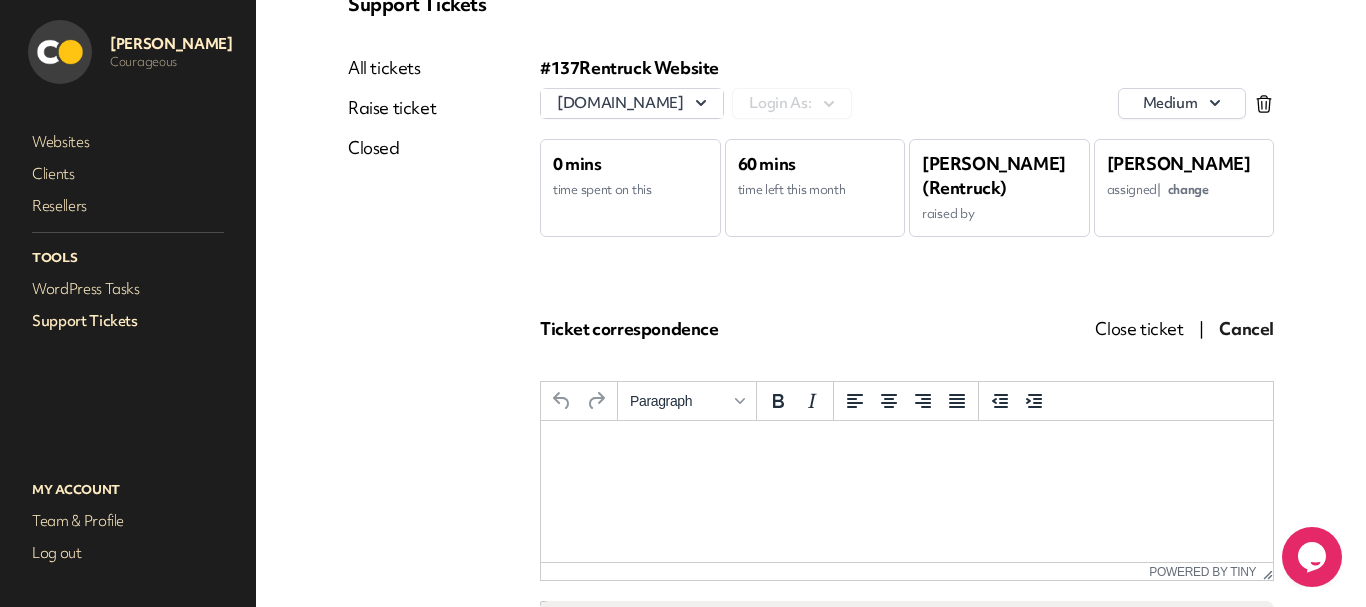 click at bounding box center [907, 448] 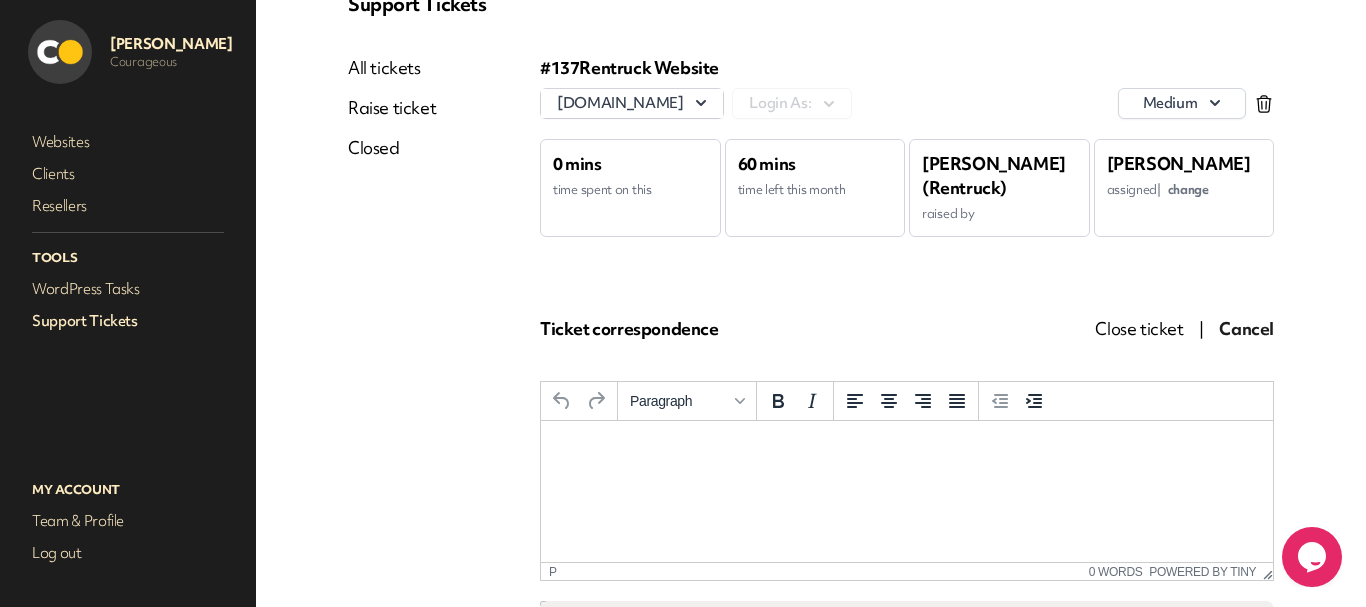 scroll, scrollTop: 0, scrollLeft: 0, axis: both 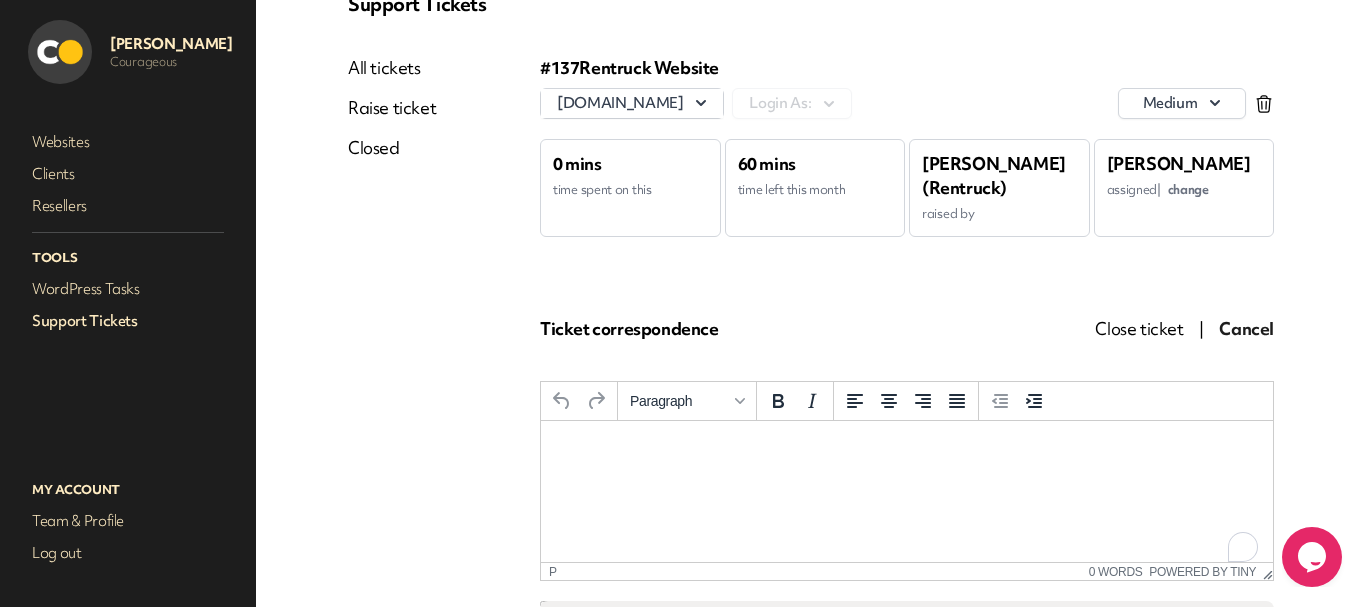 type 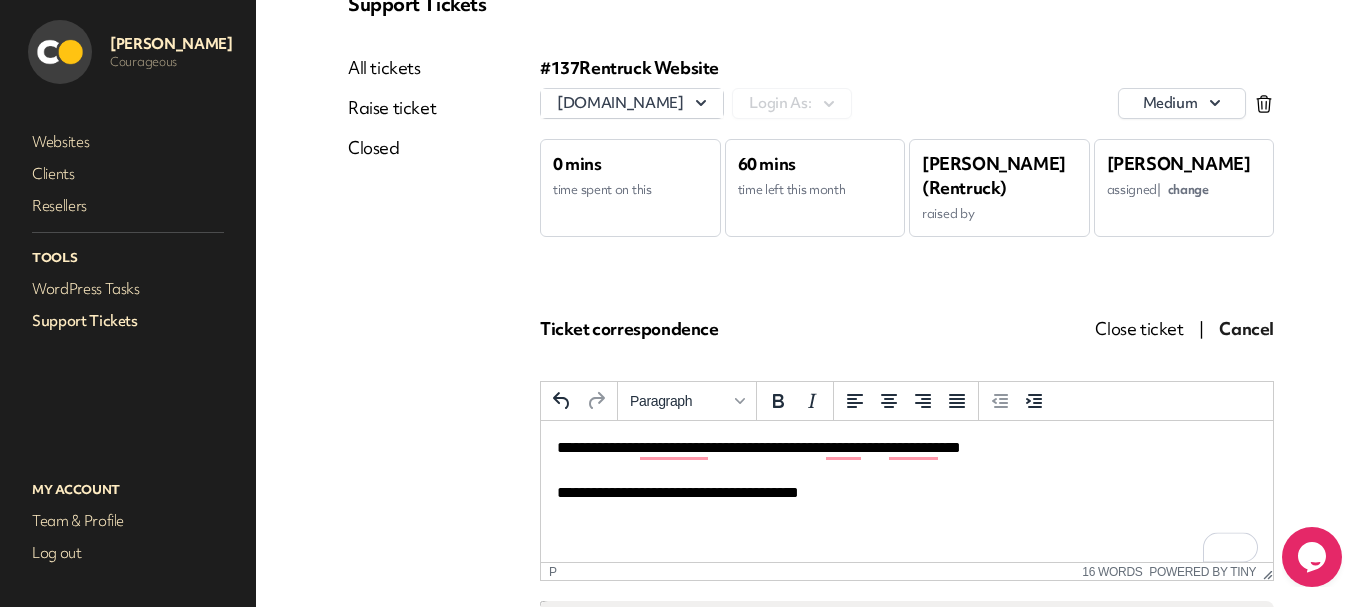 click on "**********" at bounding box center (899, 470) 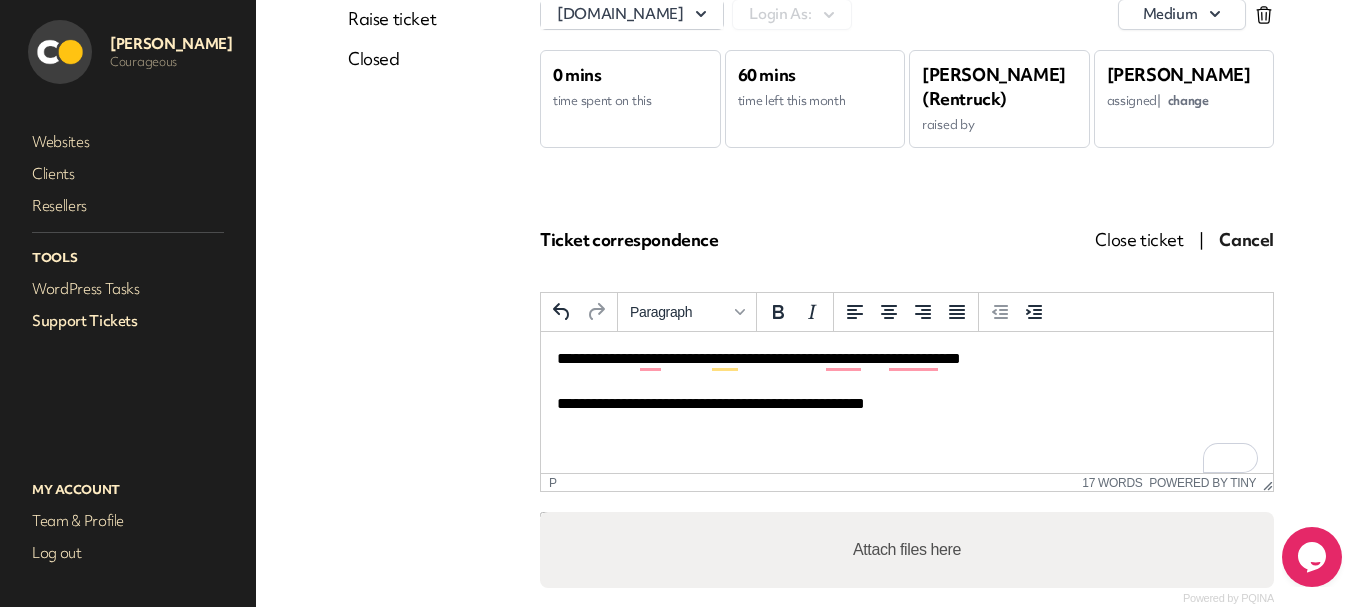 scroll, scrollTop: 300, scrollLeft: 0, axis: vertical 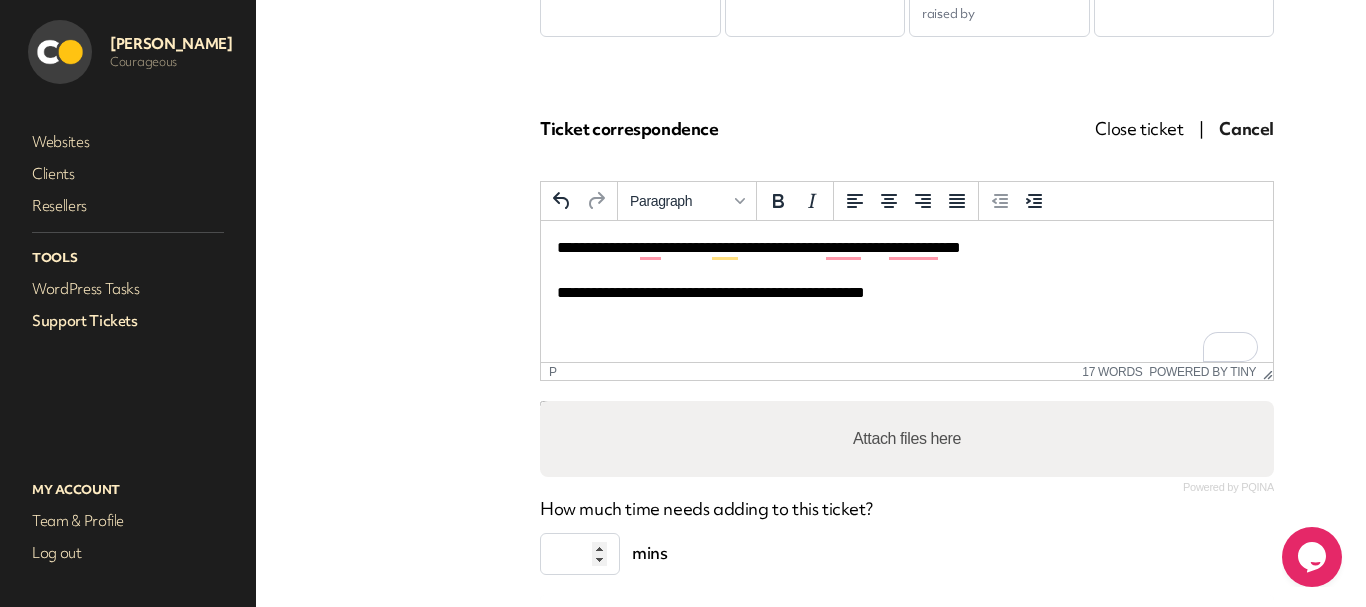 click on "**********" at bounding box center [899, 270] 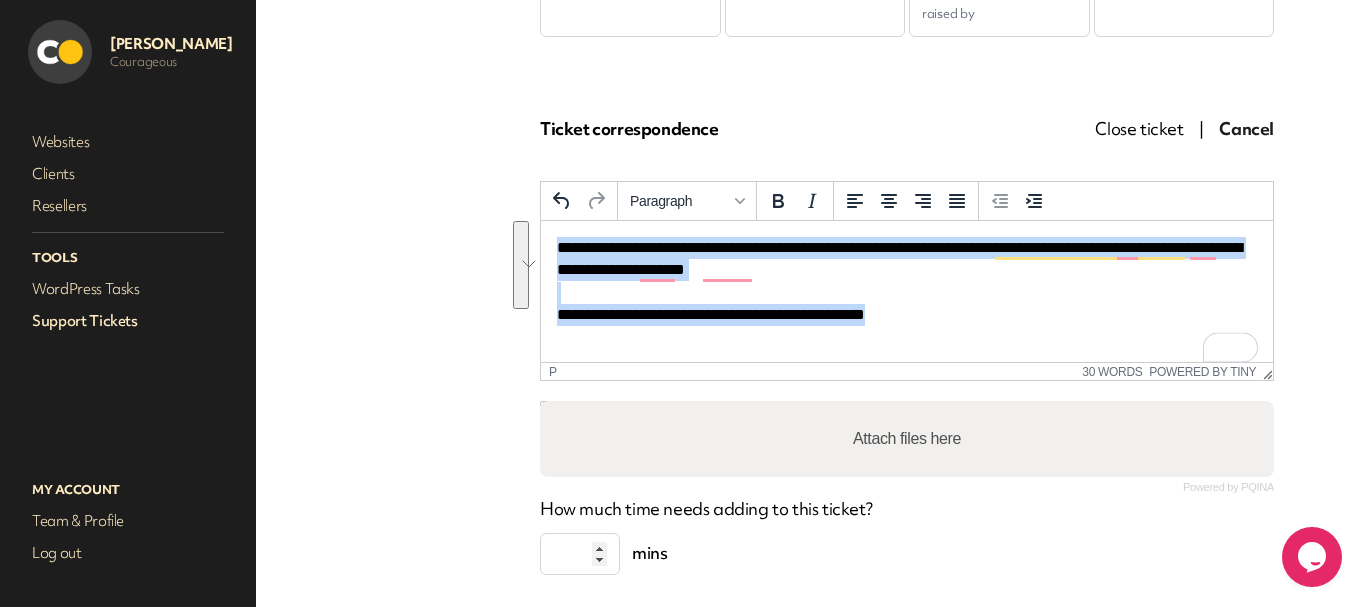 drag, startPoint x: 986, startPoint y: 306, endPoint x: 544, endPoint y: 224, distance: 449.542 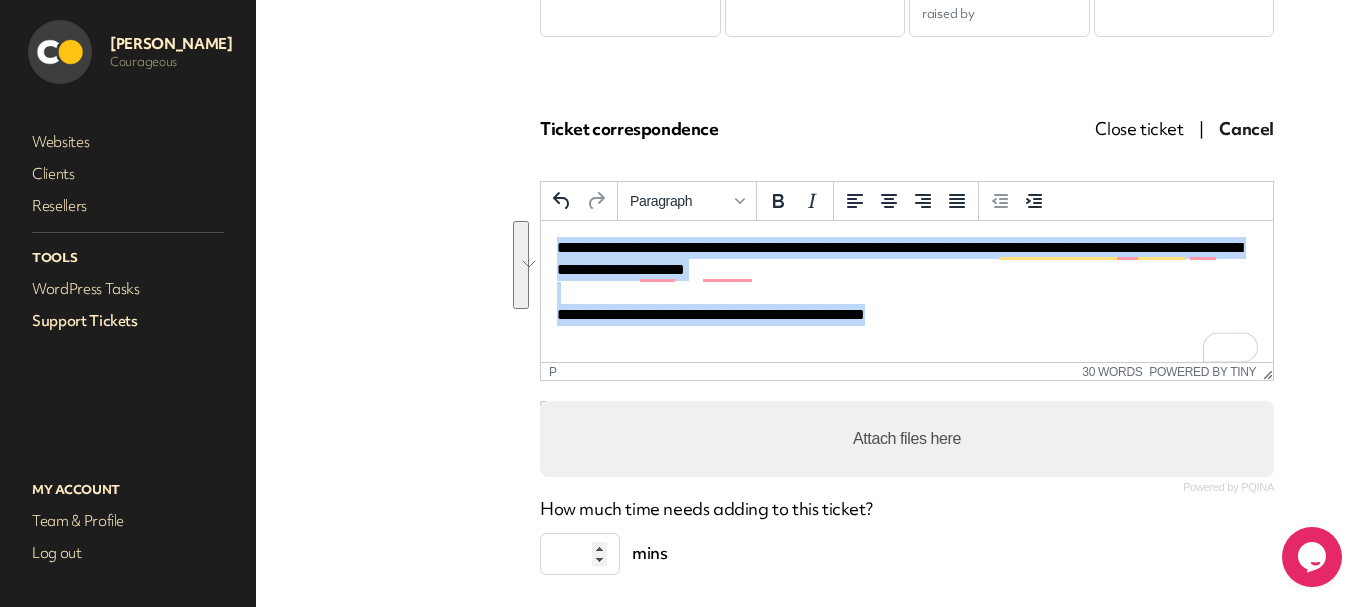 copy on "**********" 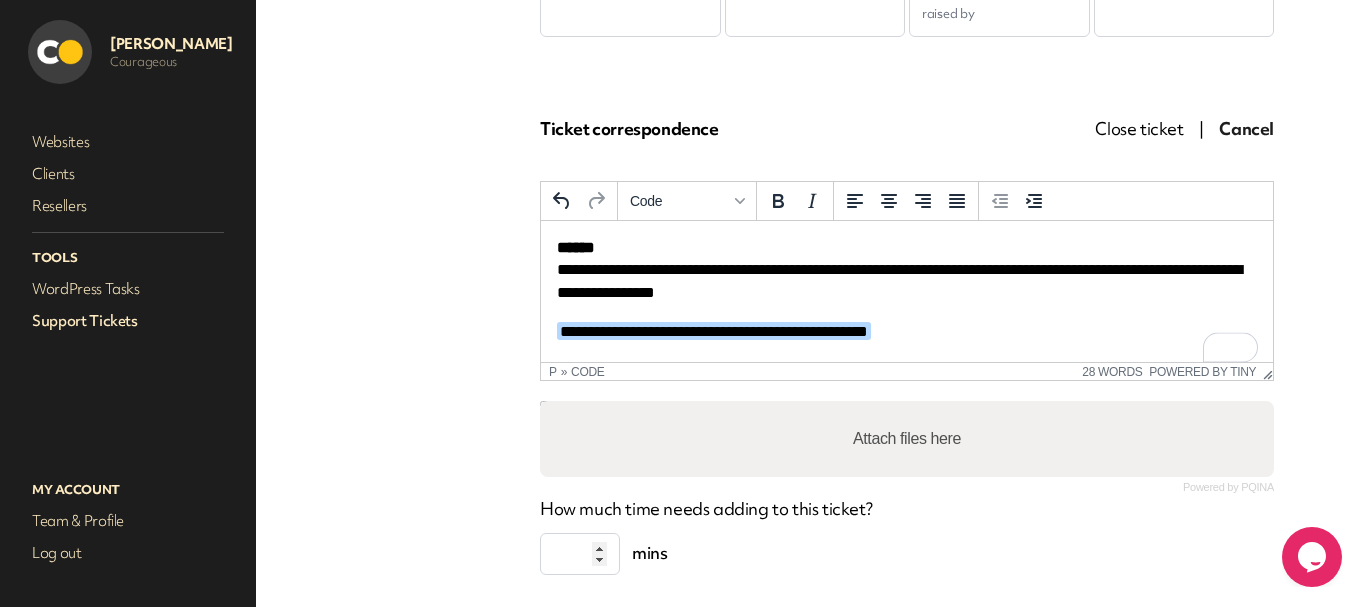 click on "**********" at bounding box center [907, 290] 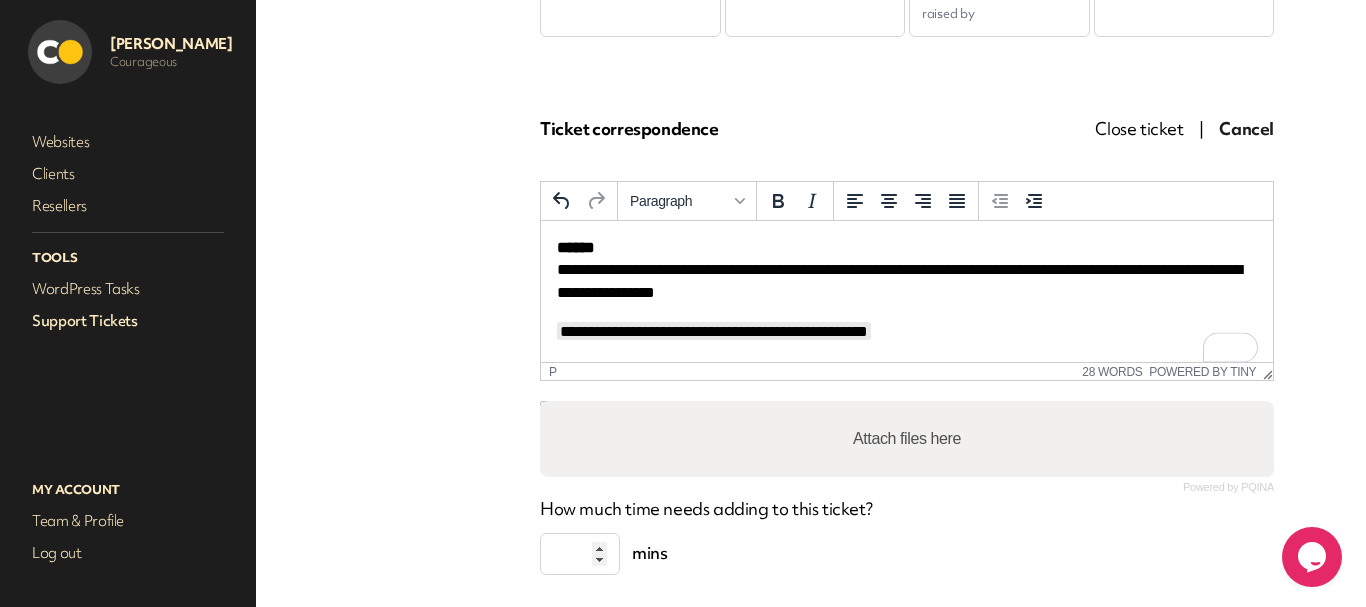 click on "**********" at bounding box center [899, 270] 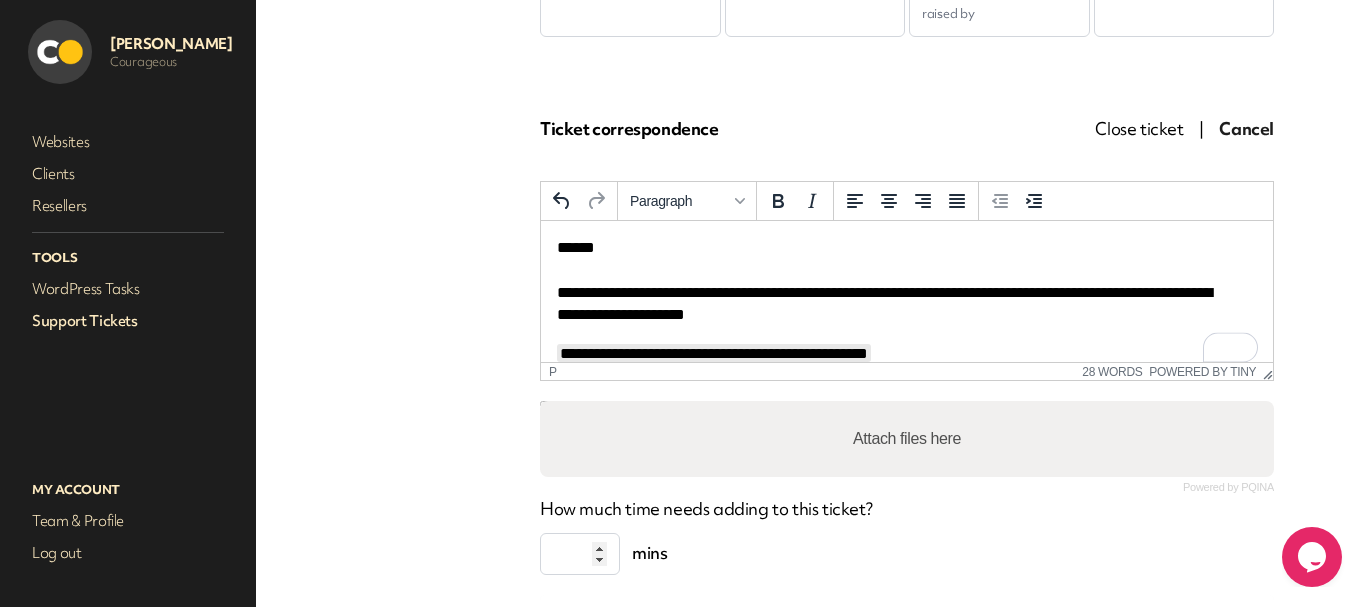click on "**********" at bounding box center [892, 282] 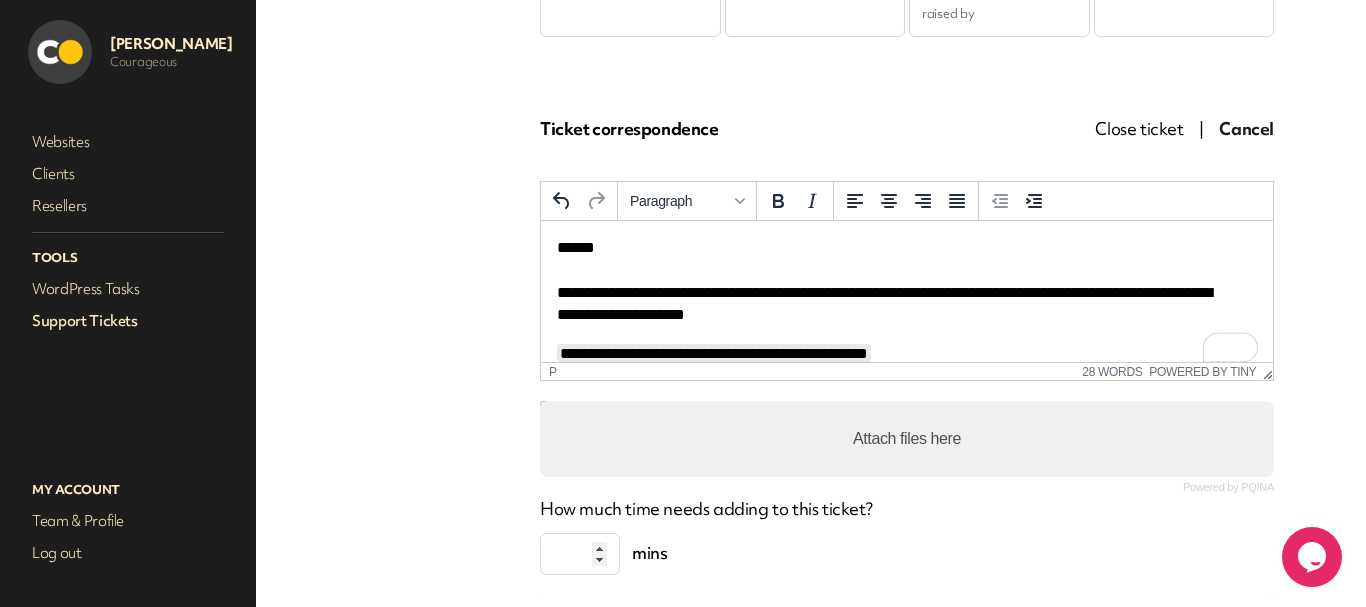 scroll, scrollTop: 15, scrollLeft: 0, axis: vertical 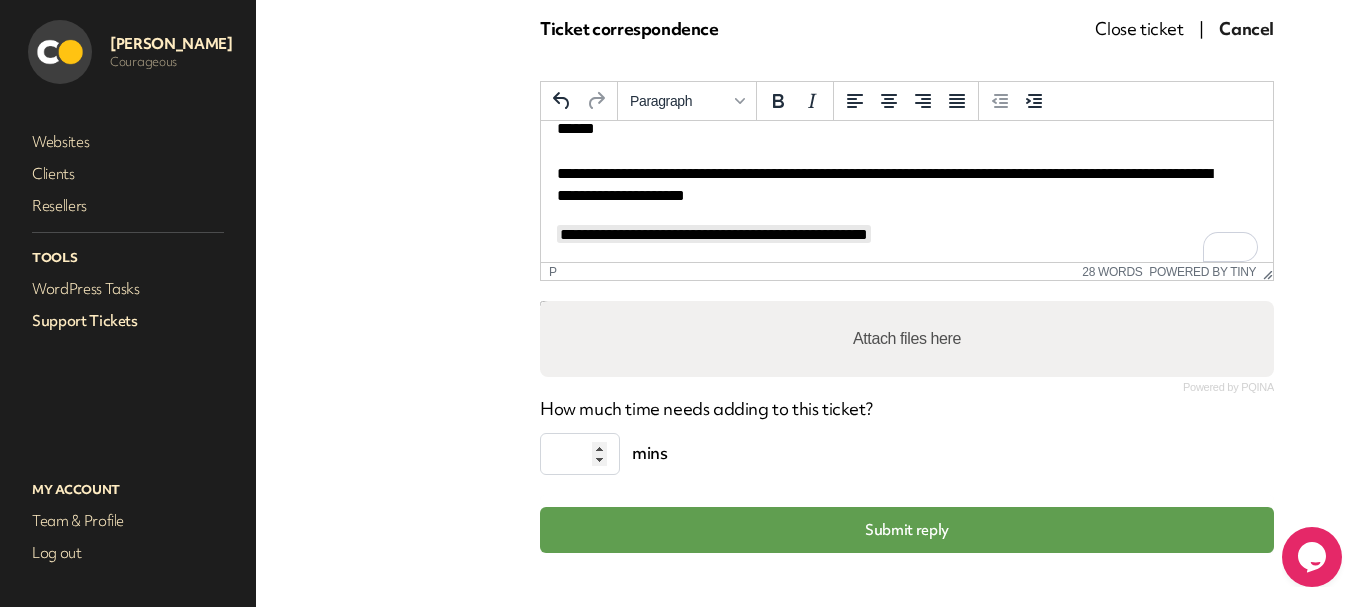 click on "**********" at bounding box center (892, 163) 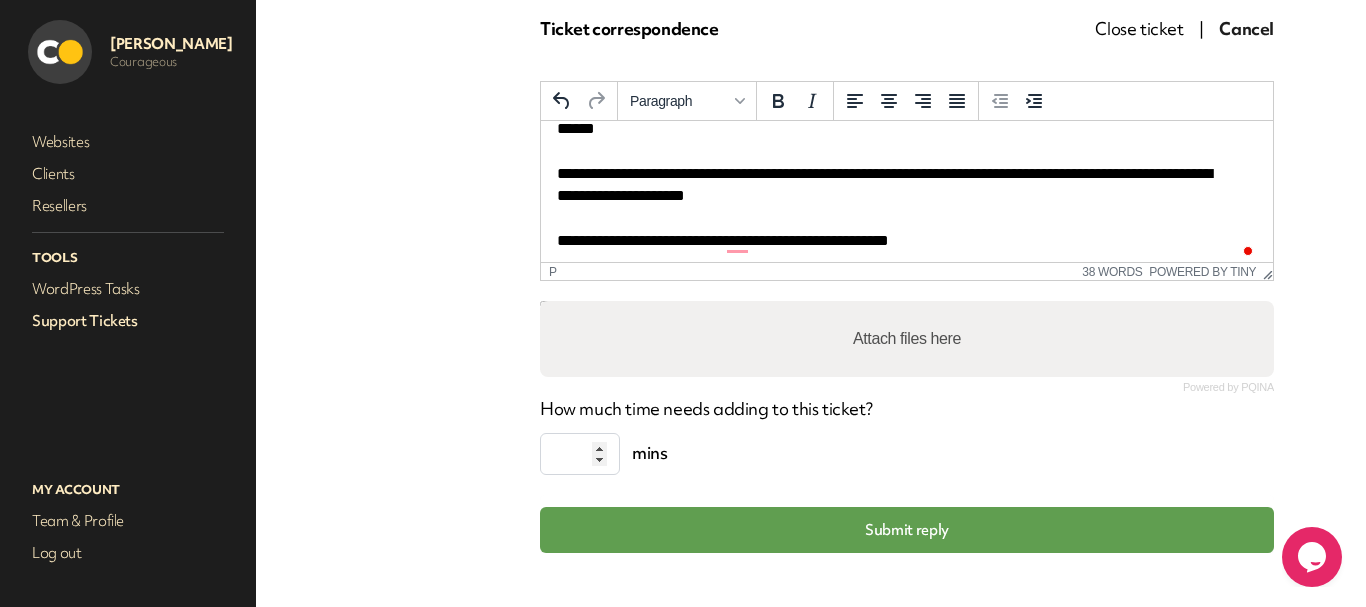 scroll, scrollTop: 45, scrollLeft: 0, axis: vertical 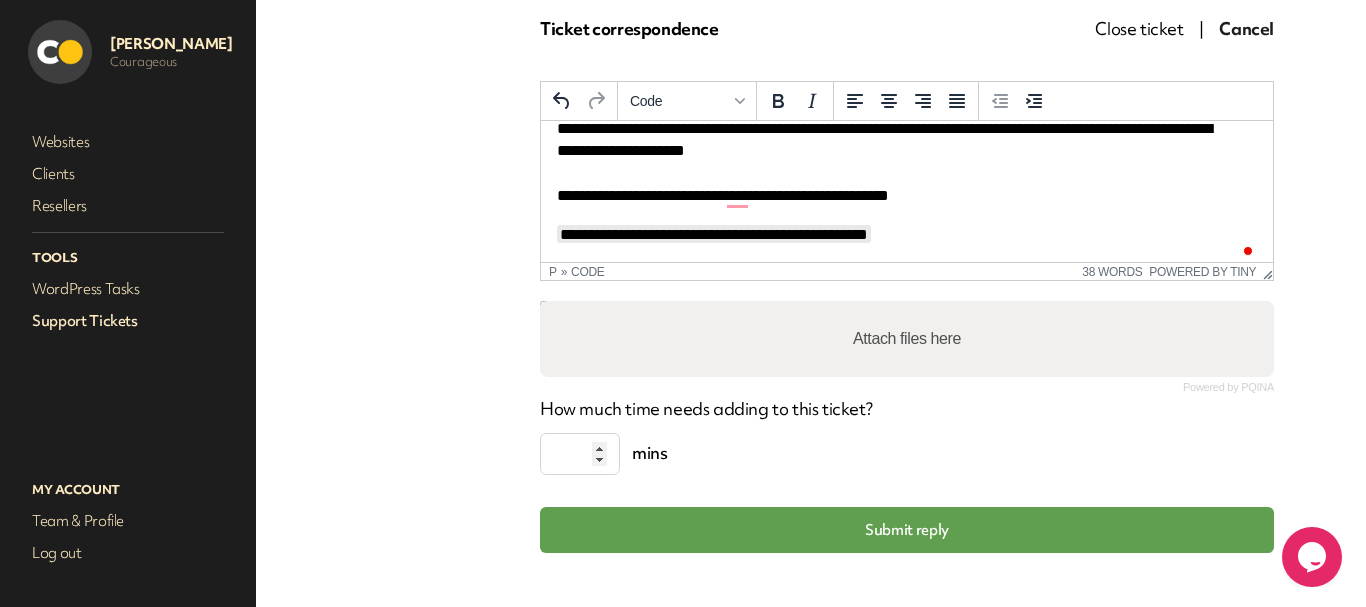 click on "**********" at bounding box center (907, 159) 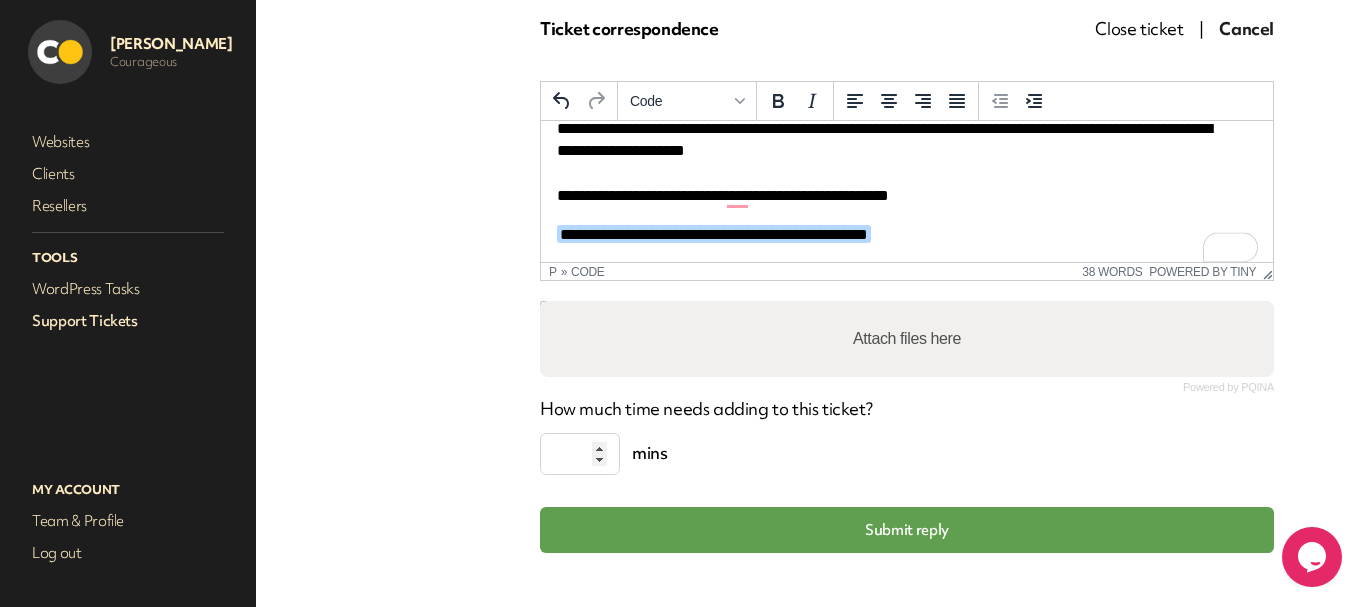 scroll, scrollTop: 70, scrollLeft: 0, axis: vertical 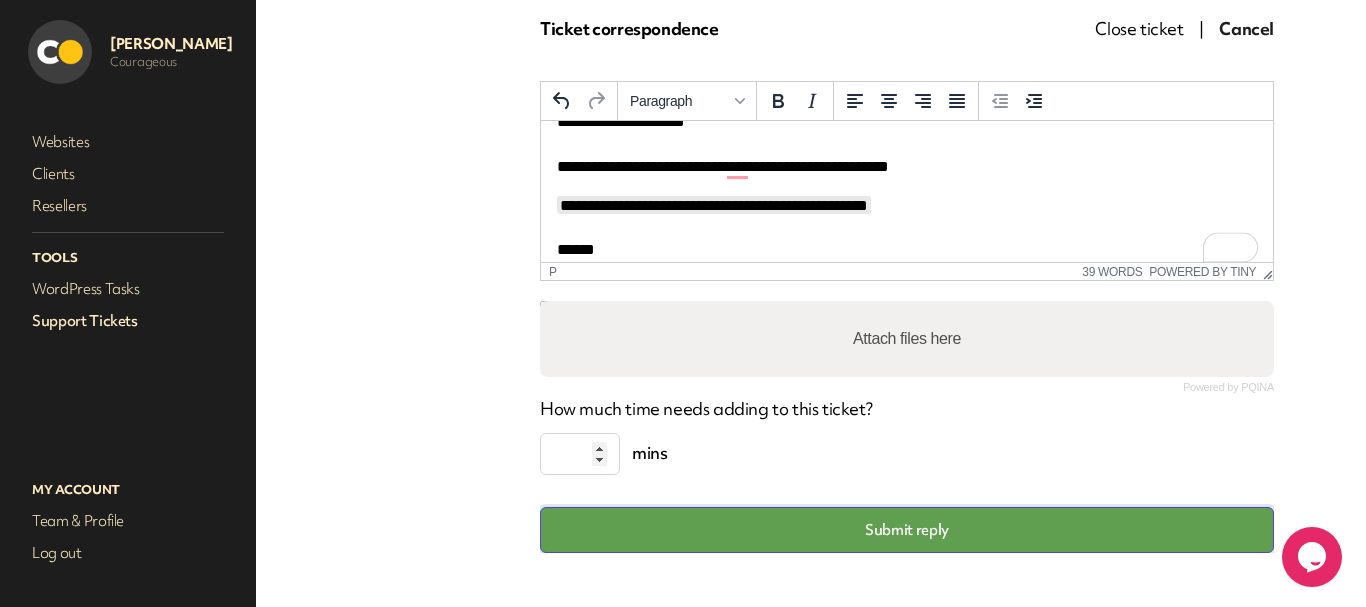 click on "Submit reply" at bounding box center (907, 530) 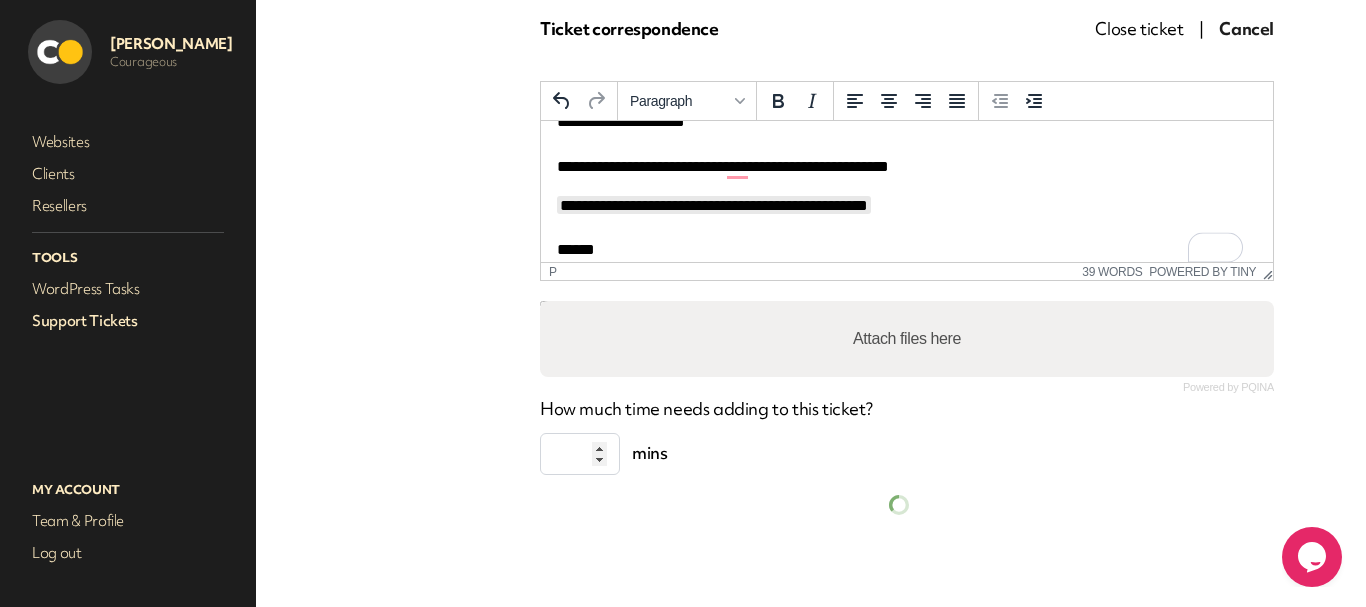 scroll, scrollTop: 32, scrollLeft: 0, axis: vertical 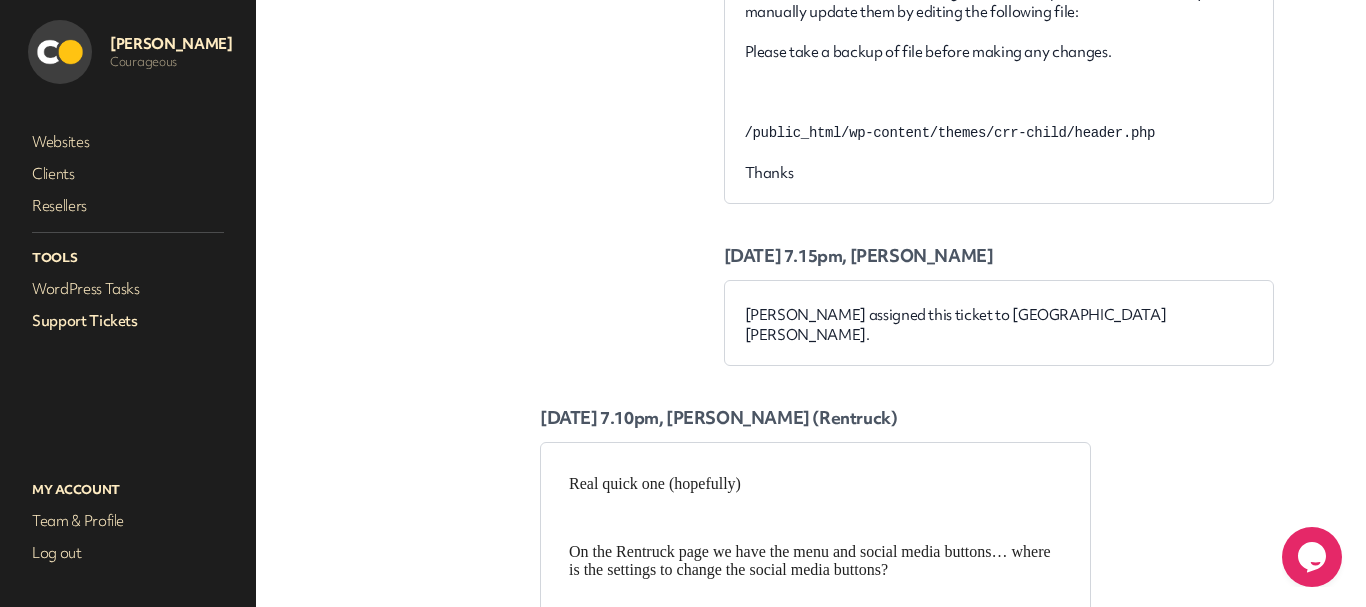 click on "Support Tickets" at bounding box center (128, 321) 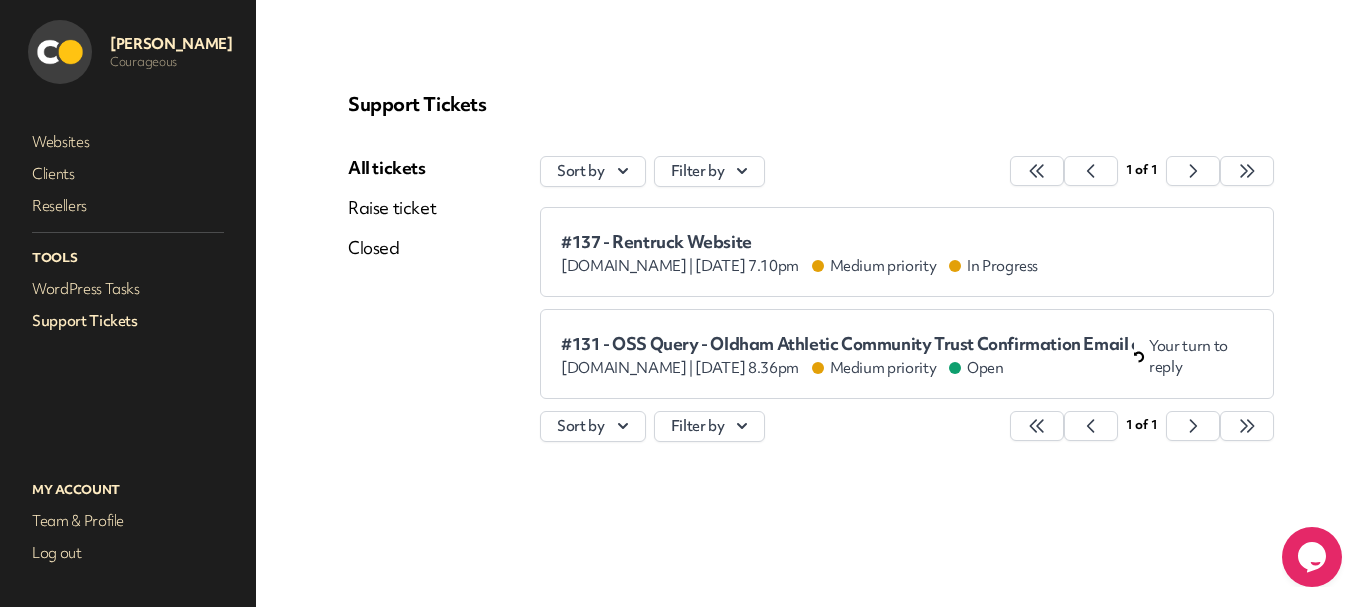click on "#137 - Rentruck Website" at bounding box center (799, 242) 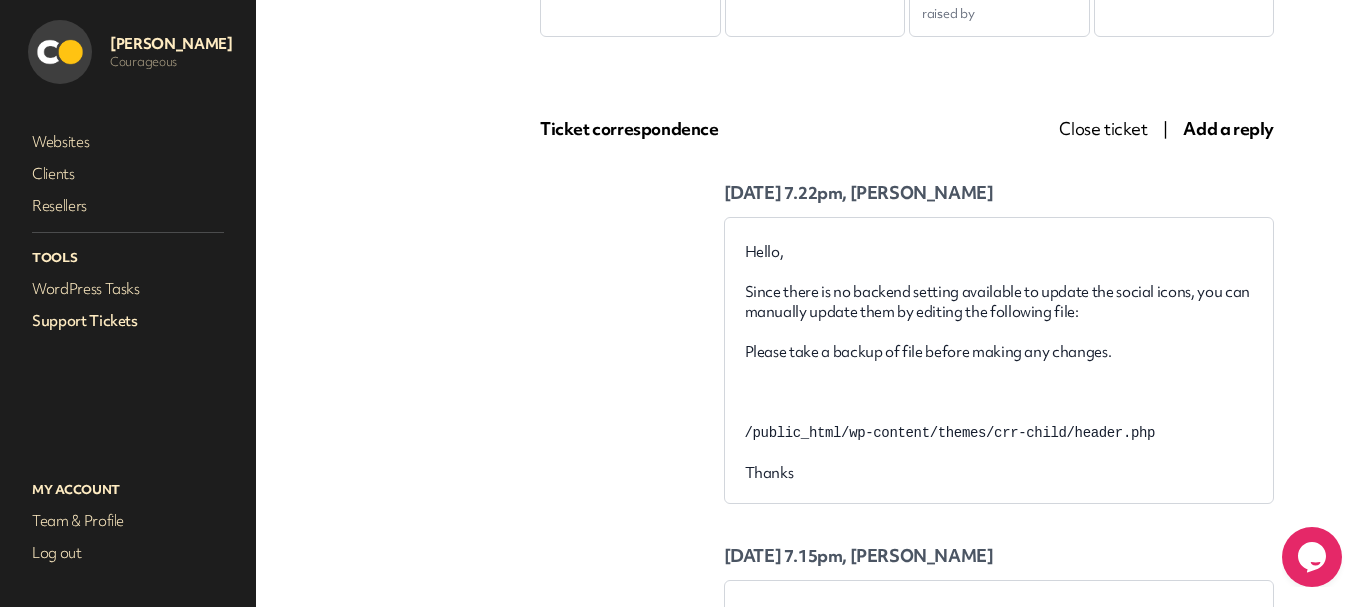 click on "Support Tickets" at bounding box center (128, 321) 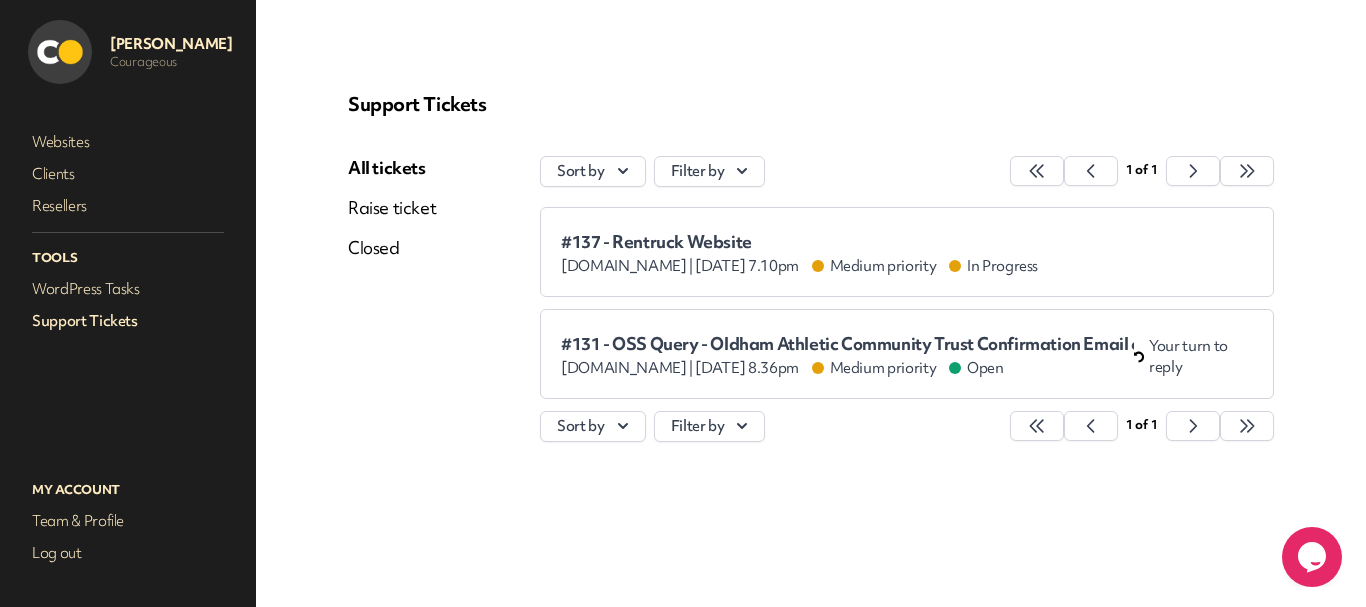 scroll, scrollTop: 0, scrollLeft: 0, axis: both 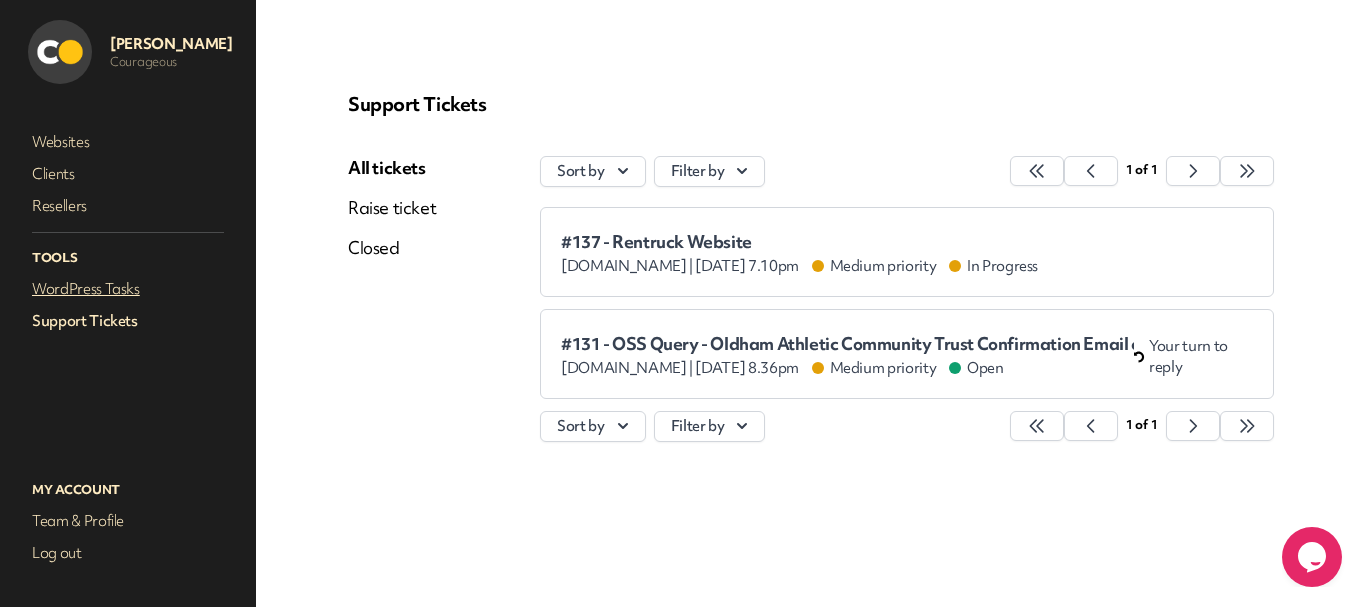 click on "WordPress Tasks" at bounding box center [128, 289] 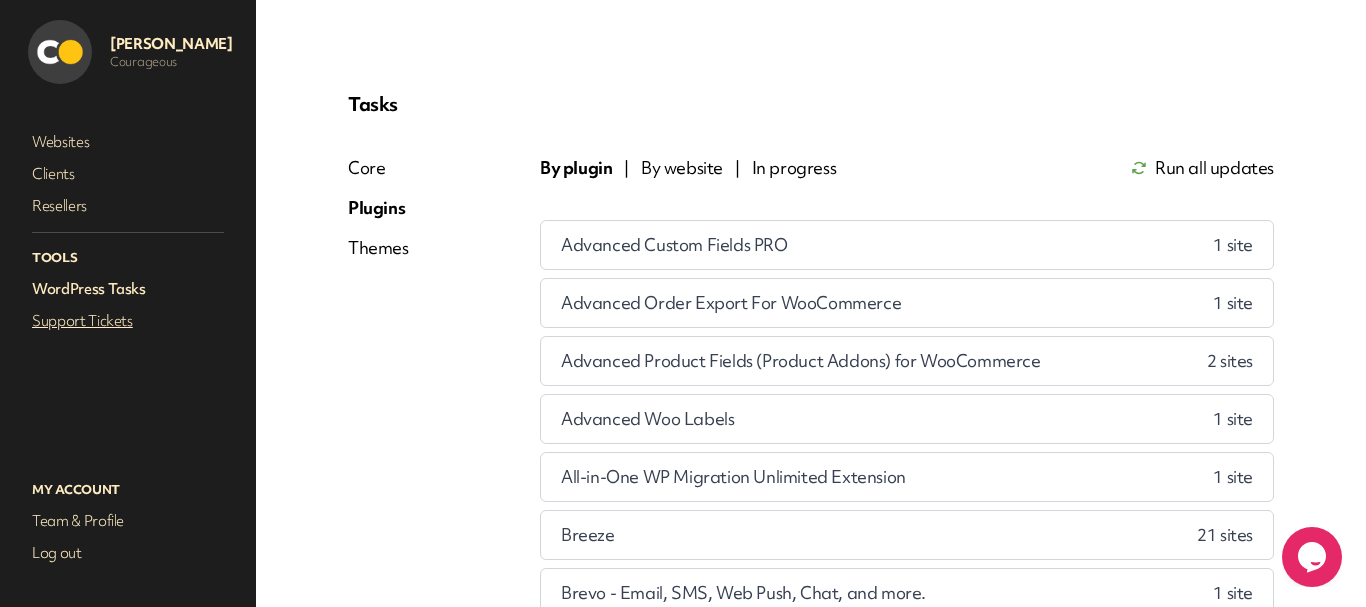 click on "Support Tickets" at bounding box center [128, 321] 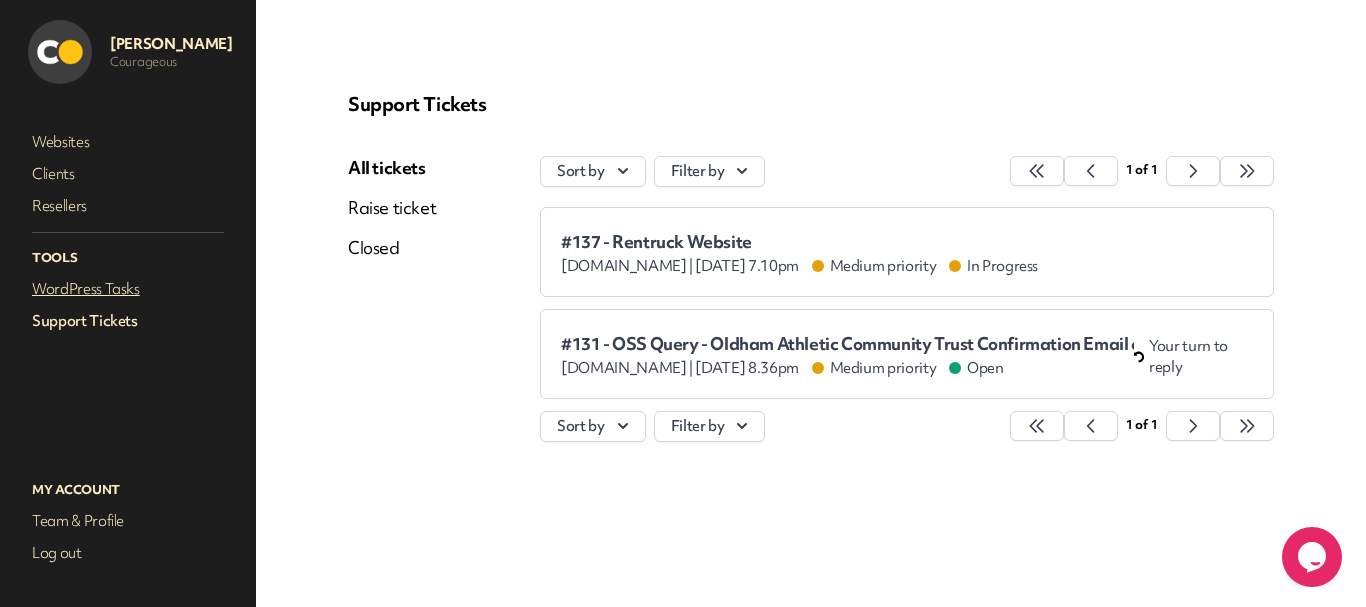 click on "WordPress Tasks" at bounding box center [128, 289] 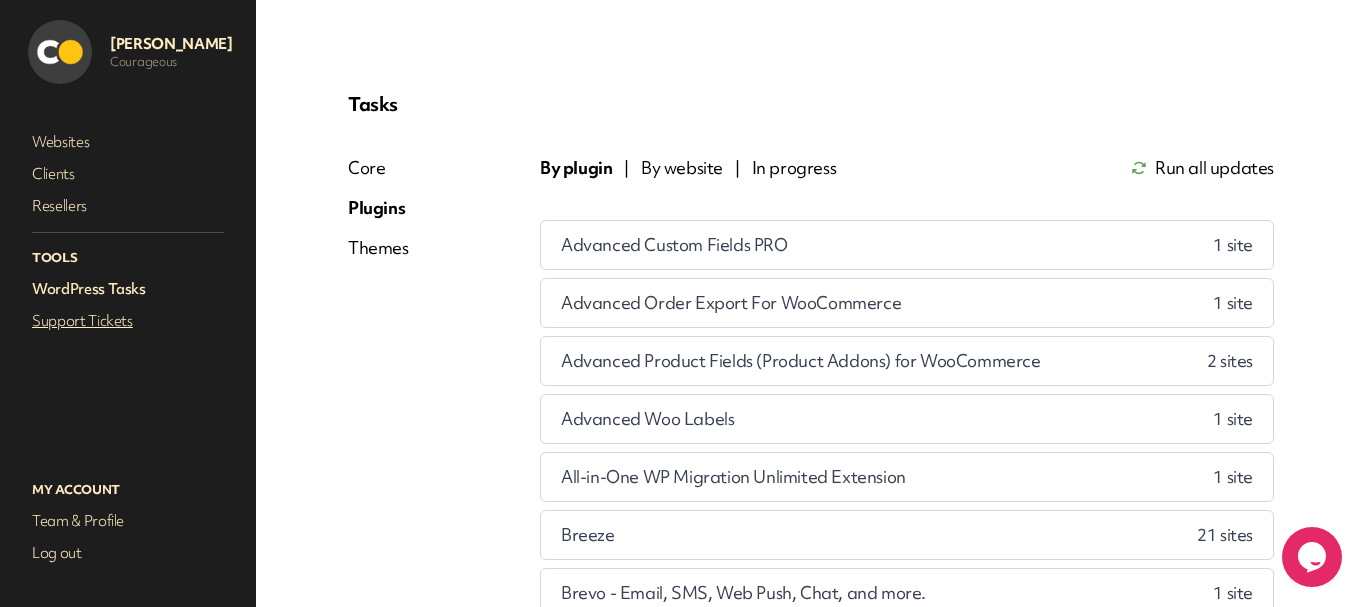 click on "Support Tickets" at bounding box center (128, 321) 